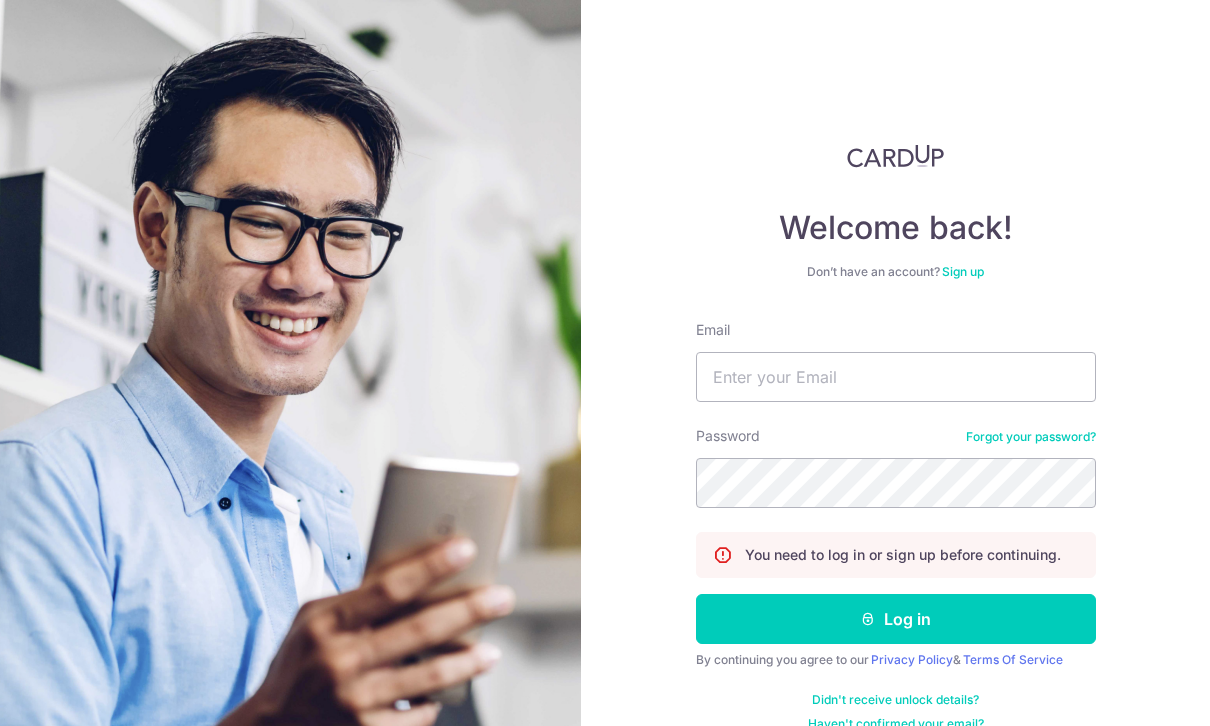 scroll, scrollTop: 197, scrollLeft: 0, axis: vertical 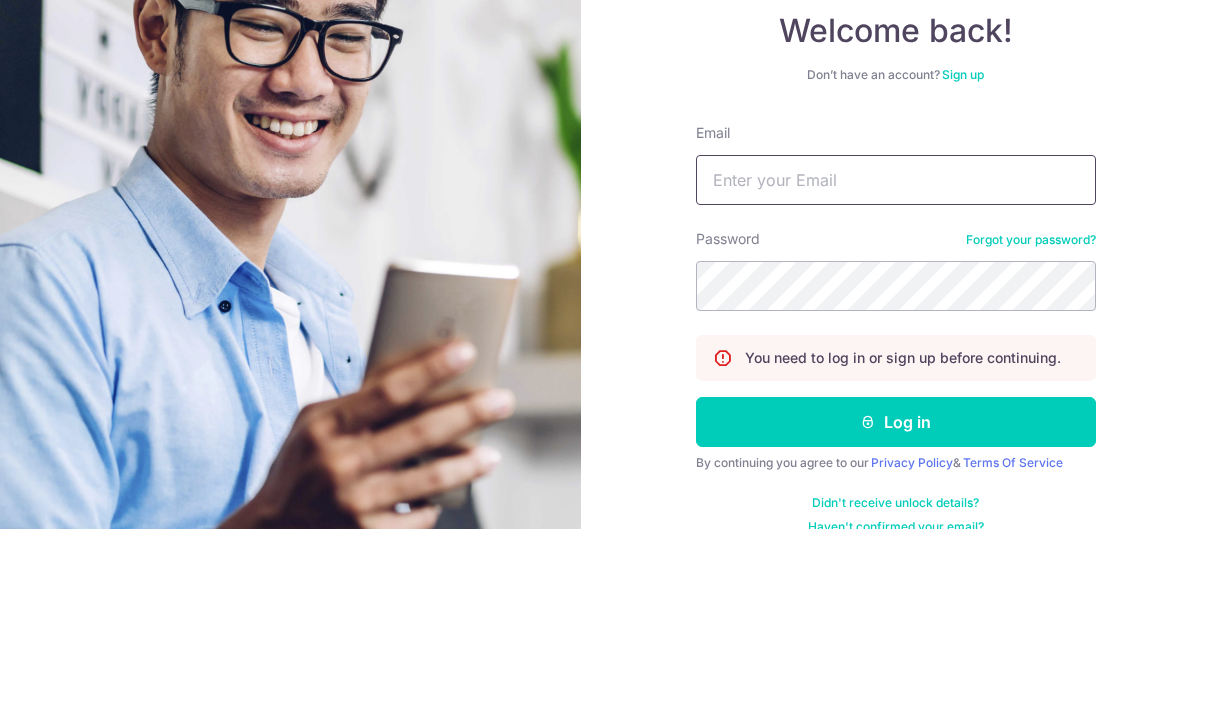 type on "[EMAIL]" 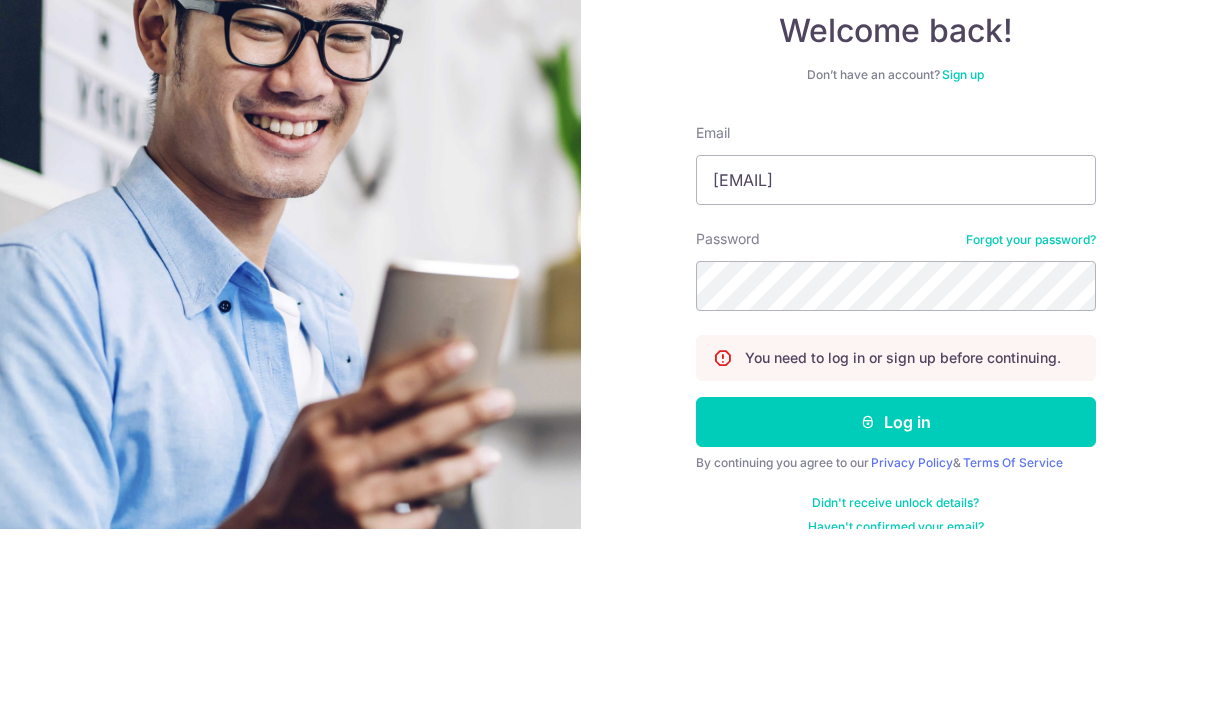 click on "Log in" at bounding box center (896, 619) 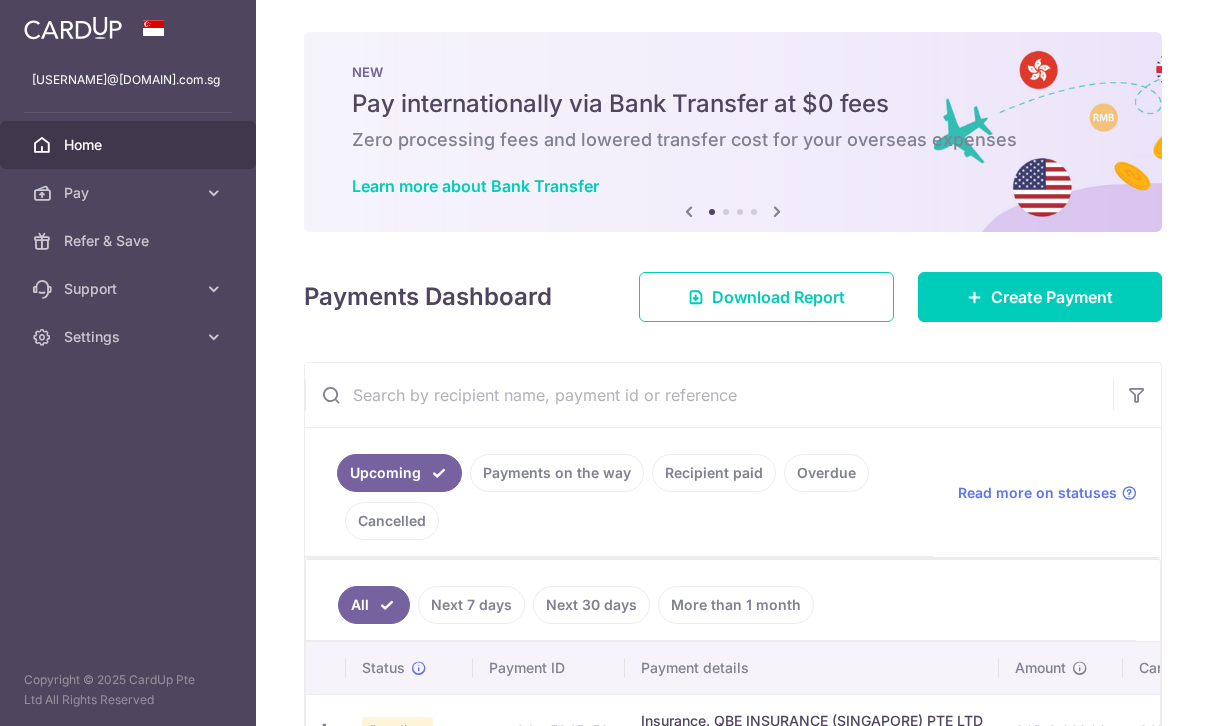 scroll, scrollTop: 0, scrollLeft: 0, axis: both 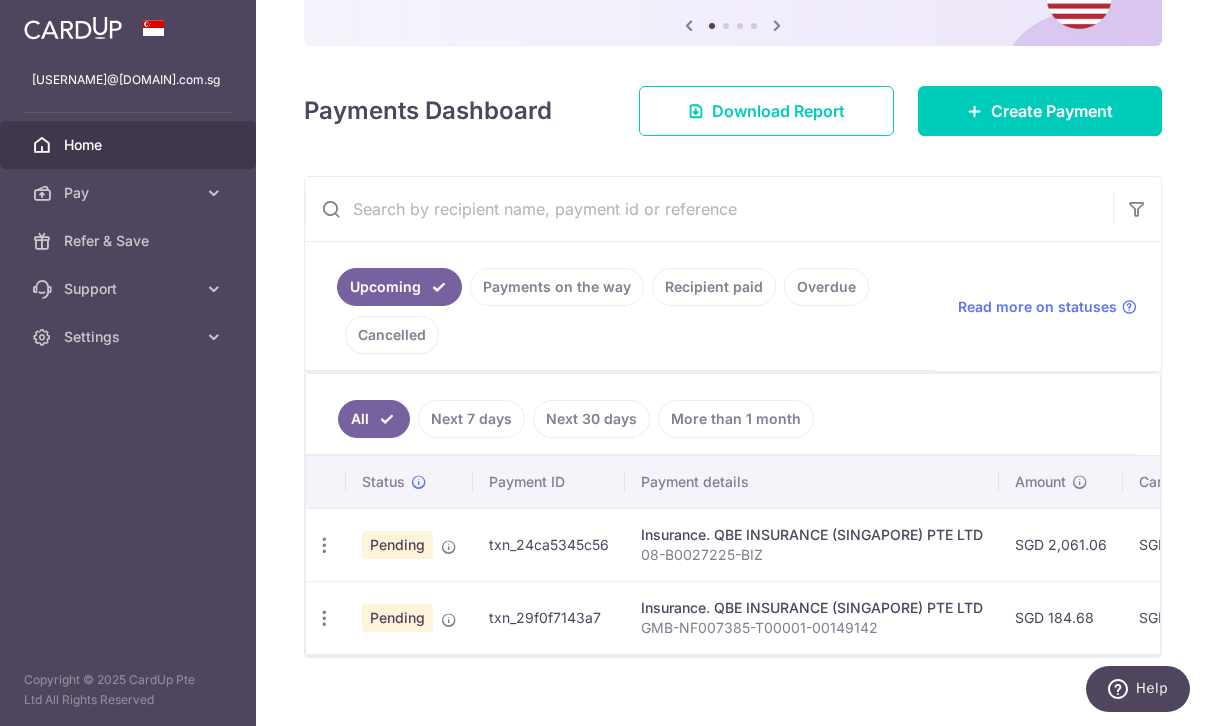 click on "Pending" at bounding box center (397, 545) 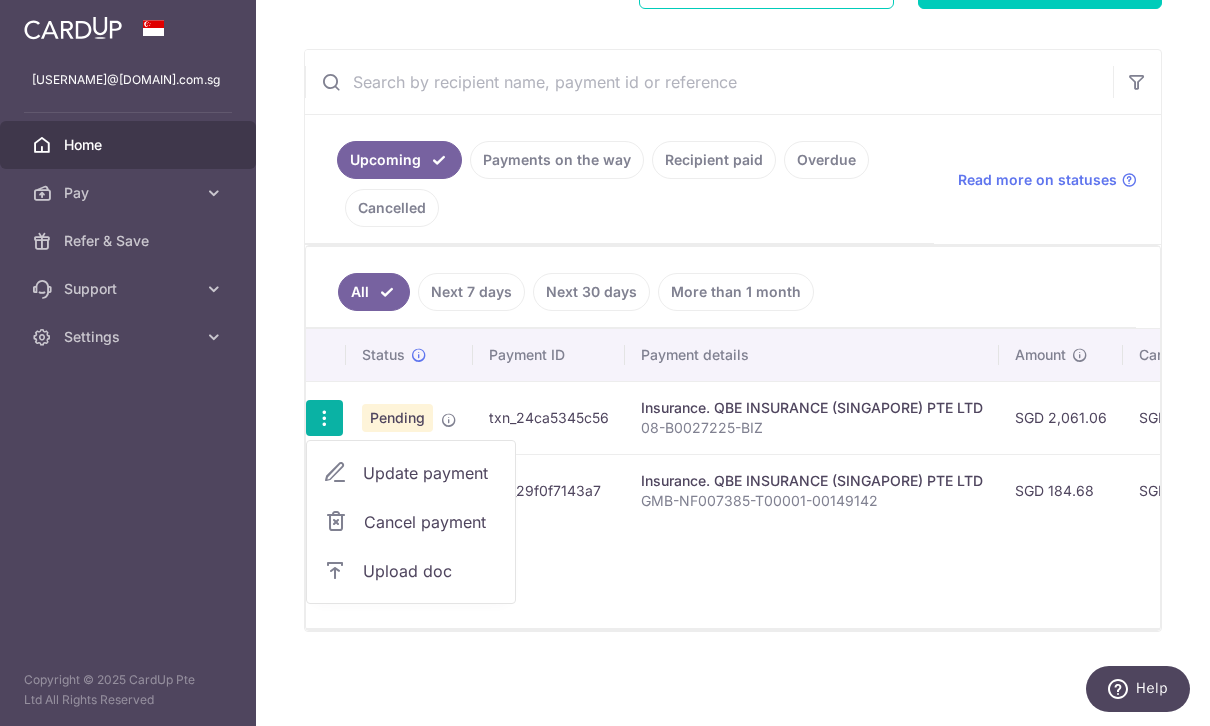 click at bounding box center (605, 363) 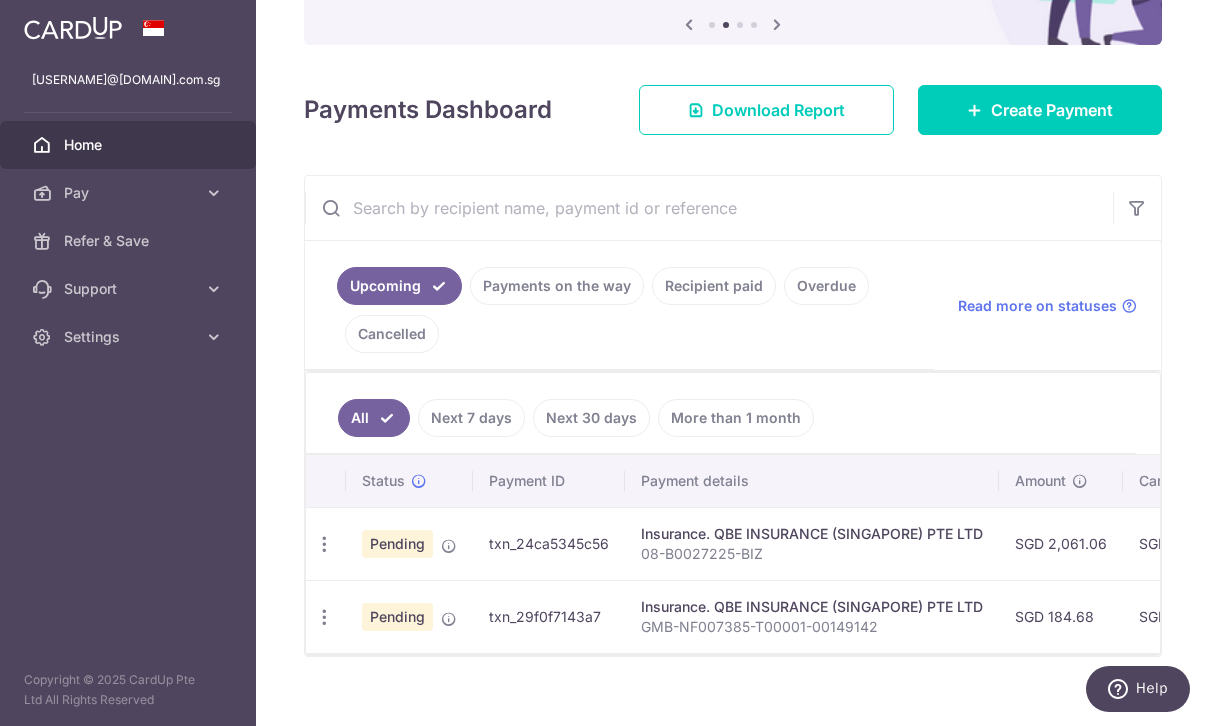 scroll, scrollTop: 210, scrollLeft: 0, axis: vertical 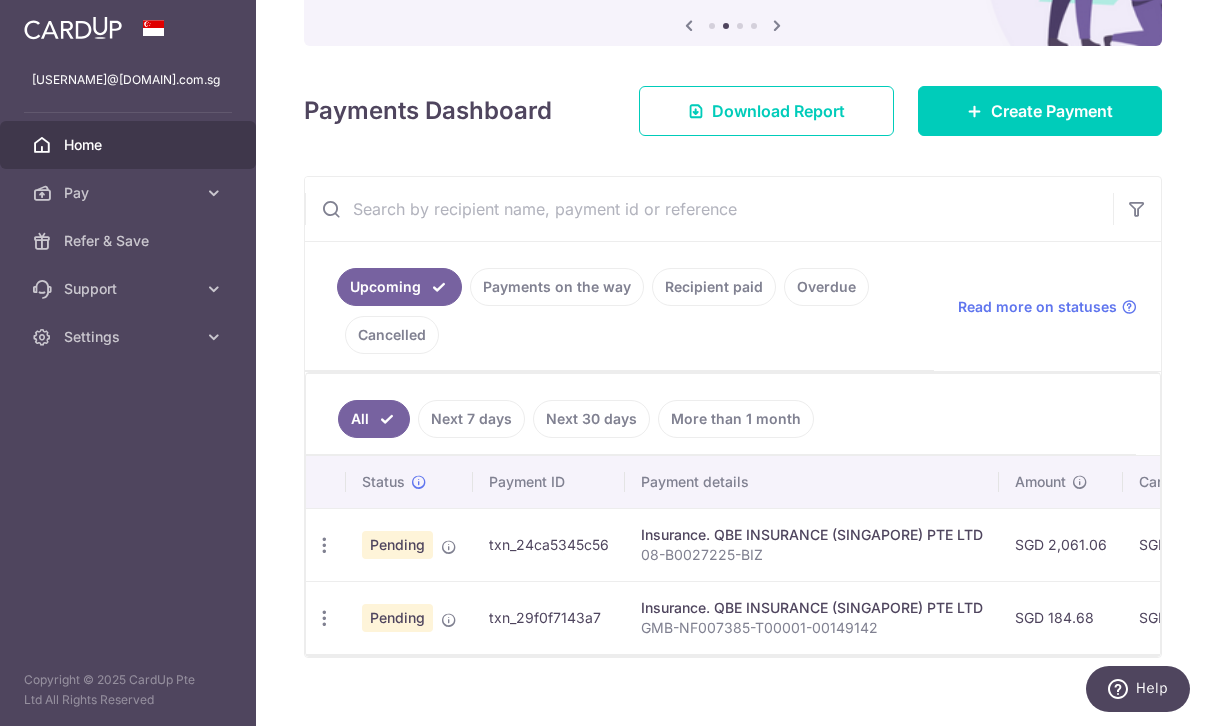 click at bounding box center [324, 545] 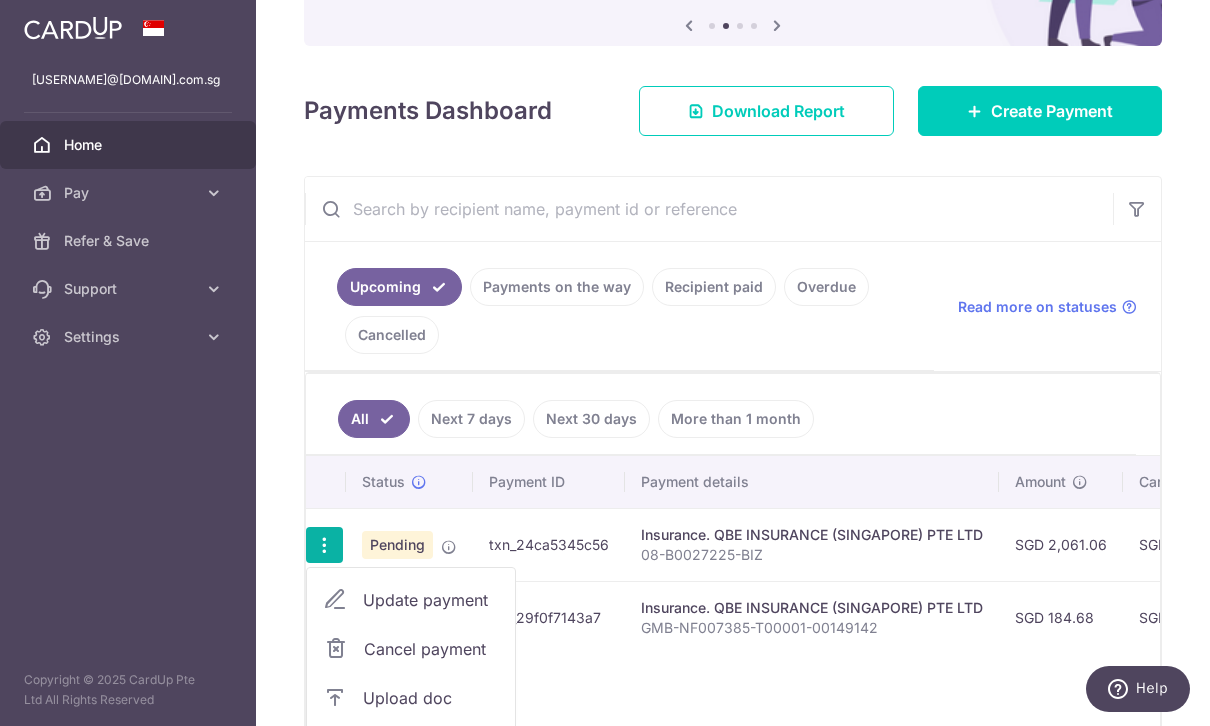 click on "Upload doc" at bounding box center [411, 698] 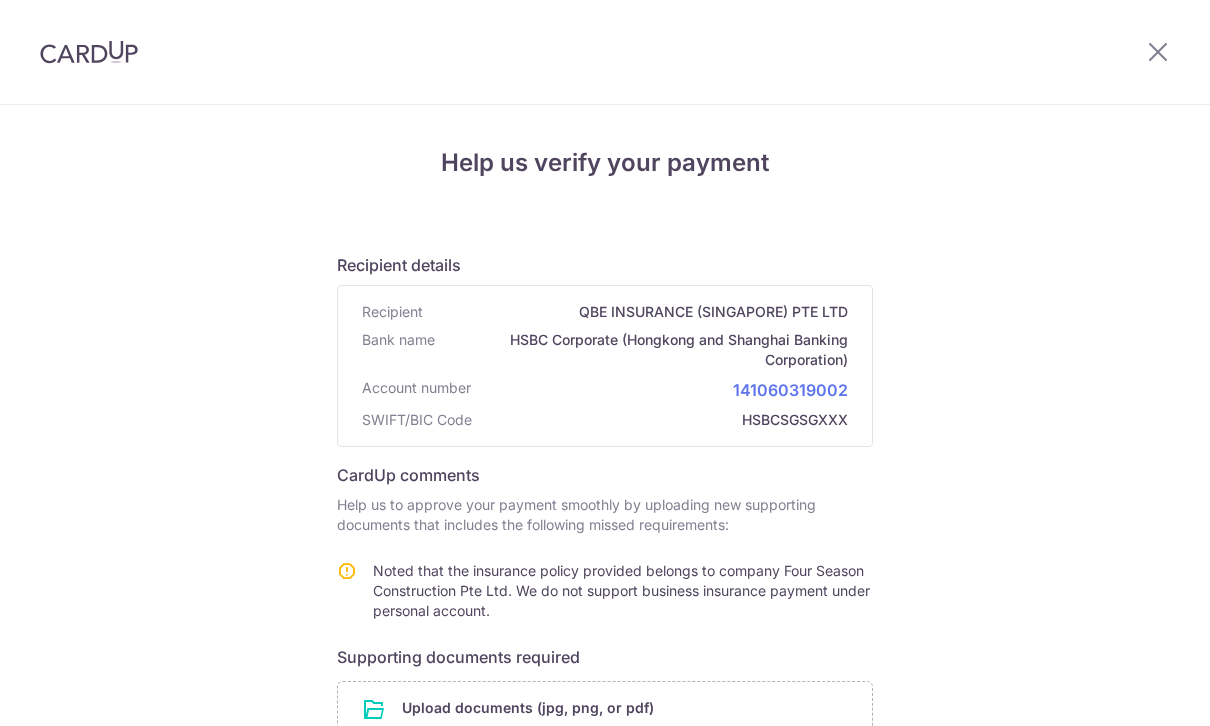 scroll, scrollTop: 0, scrollLeft: 0, axis: both 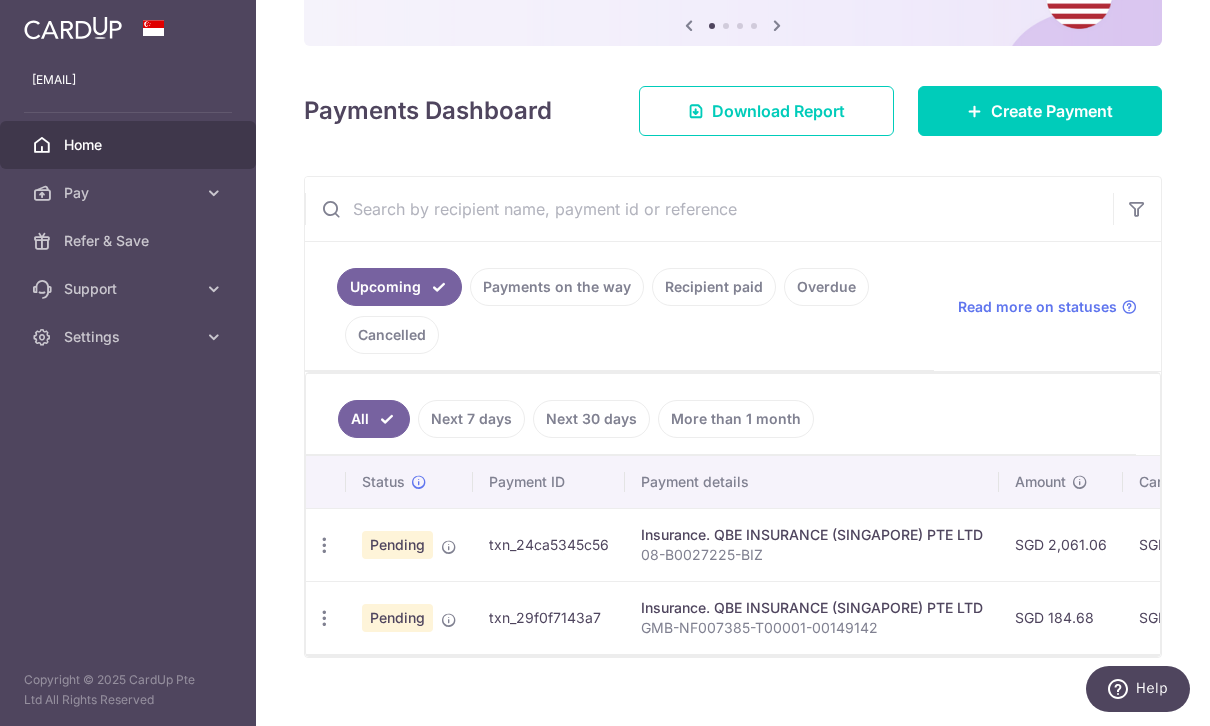 click at bounding box center (324, 545) 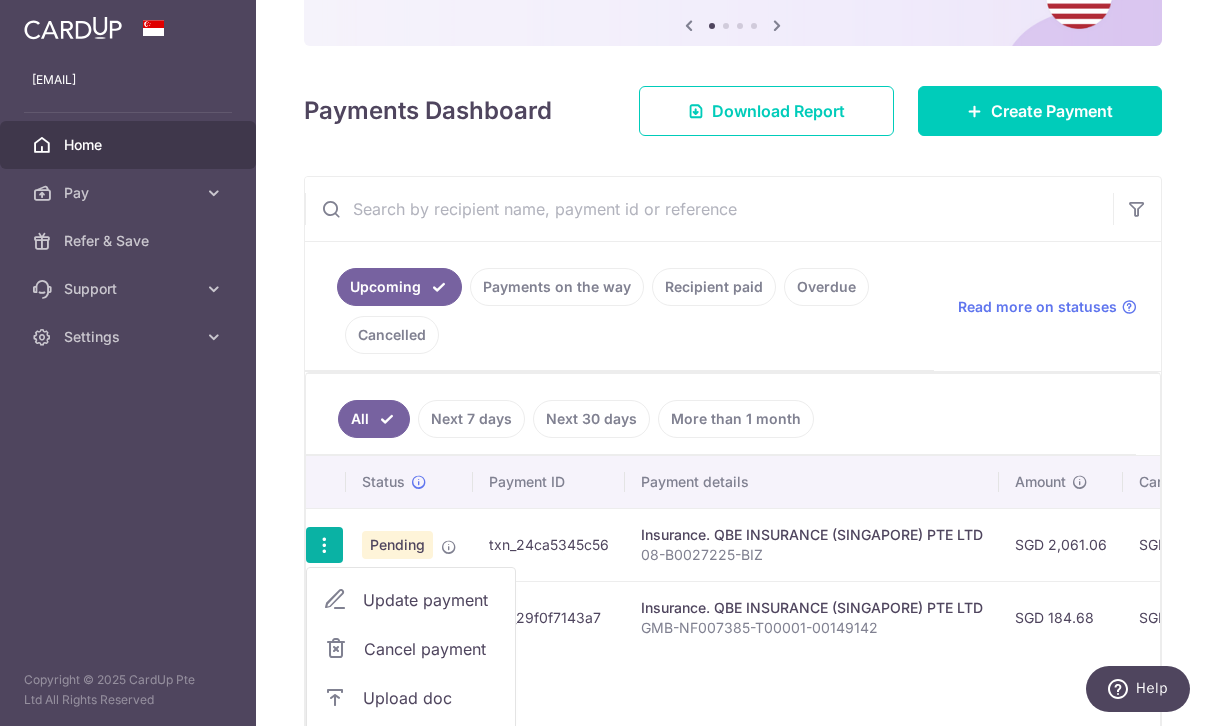 click on "Cancel payment" at bounding box center (431, 649) 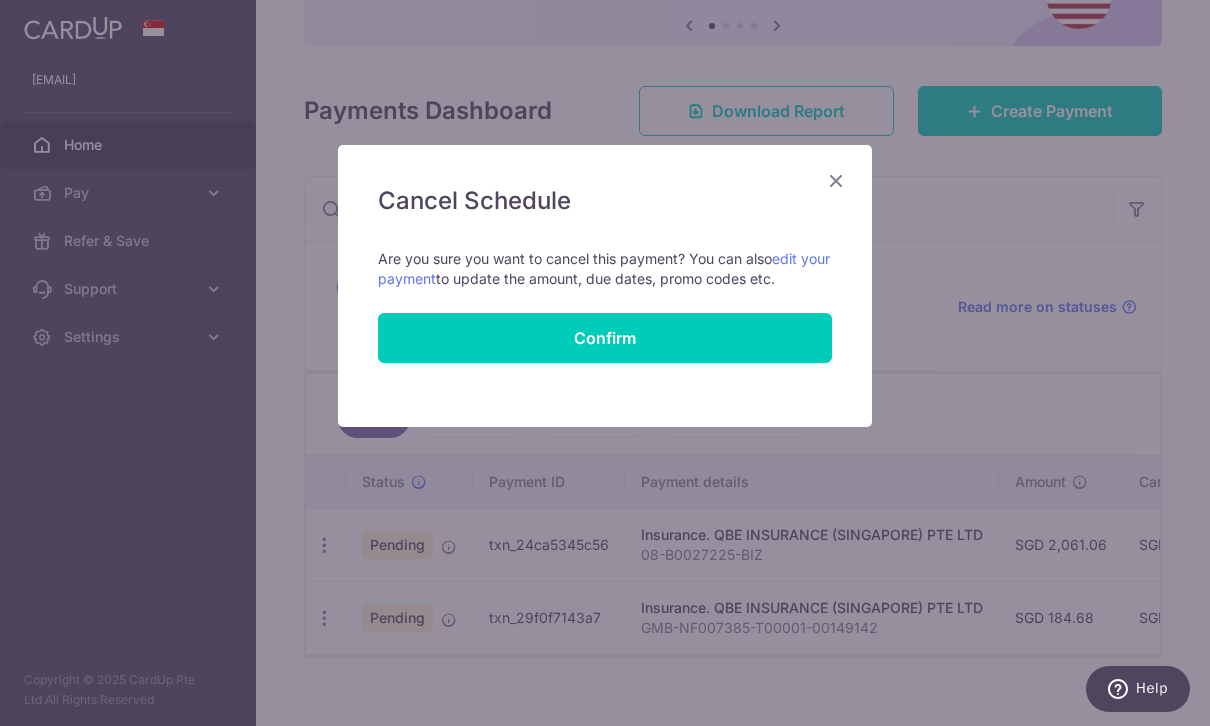 click on "Confirm" at bounding box center [605, 338] 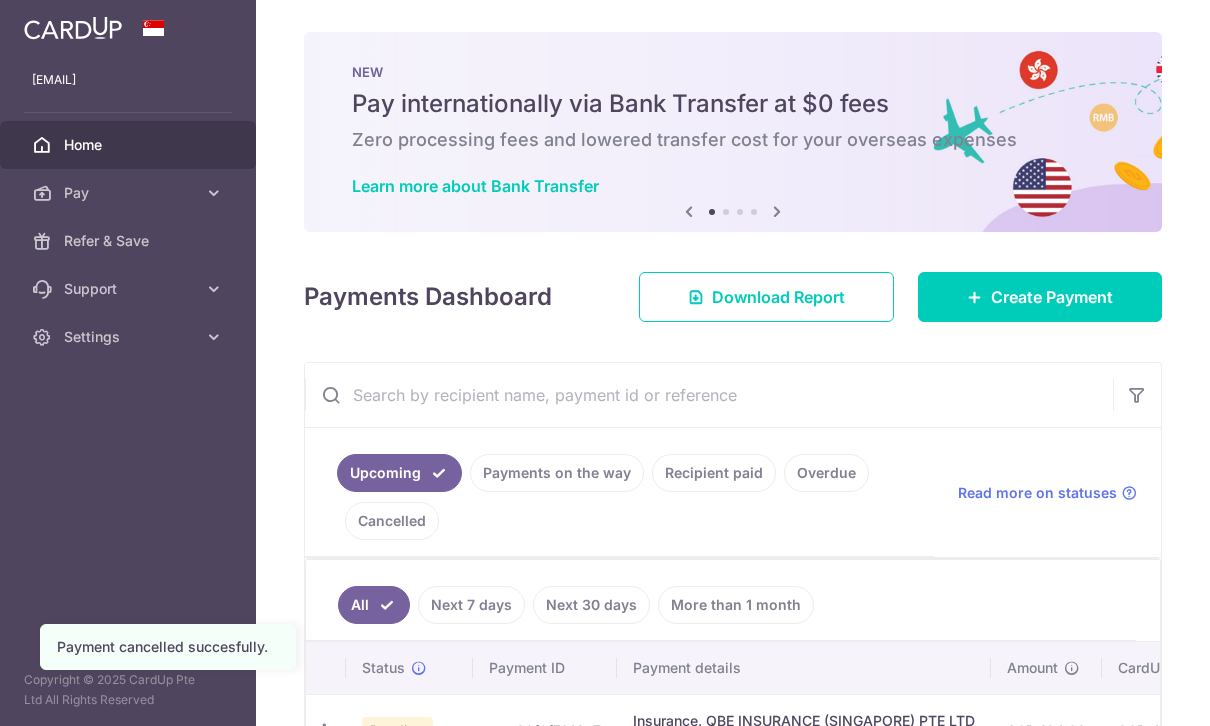 scroll, scrollTop: 0, scrollLeft: 0, axis: both 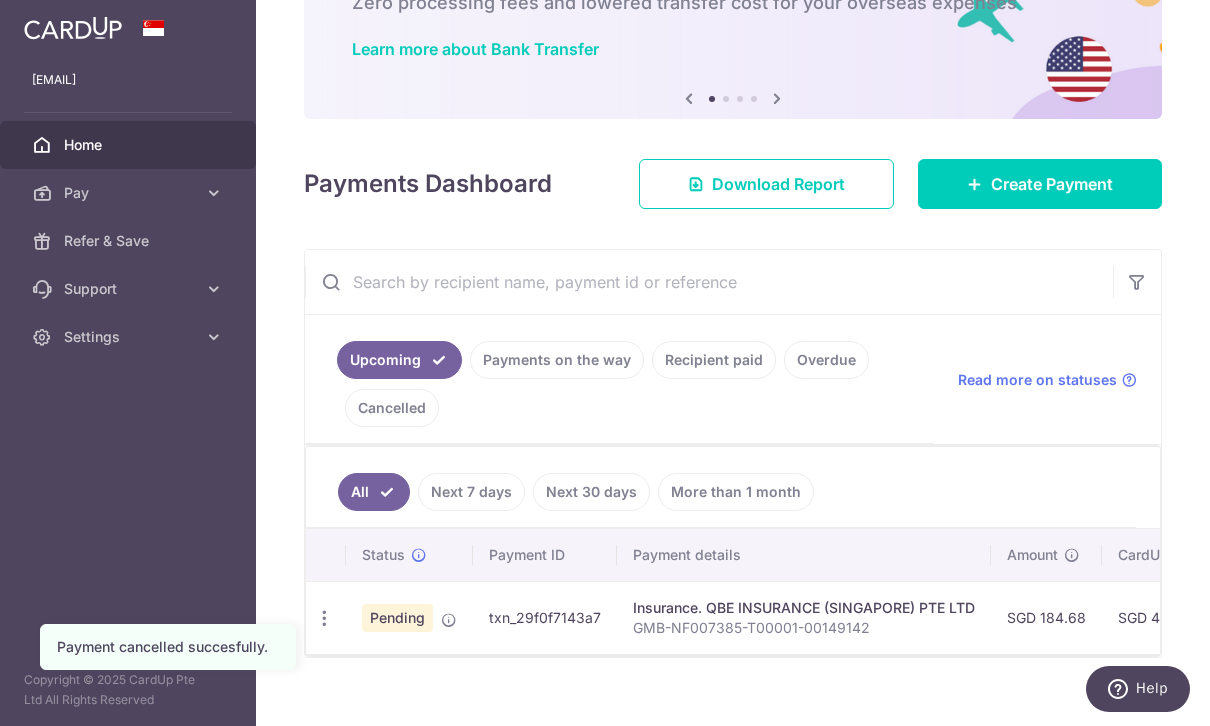 click on "Payments Dashboard
Download Report
Create Payment" at bounding box center [733, 180] 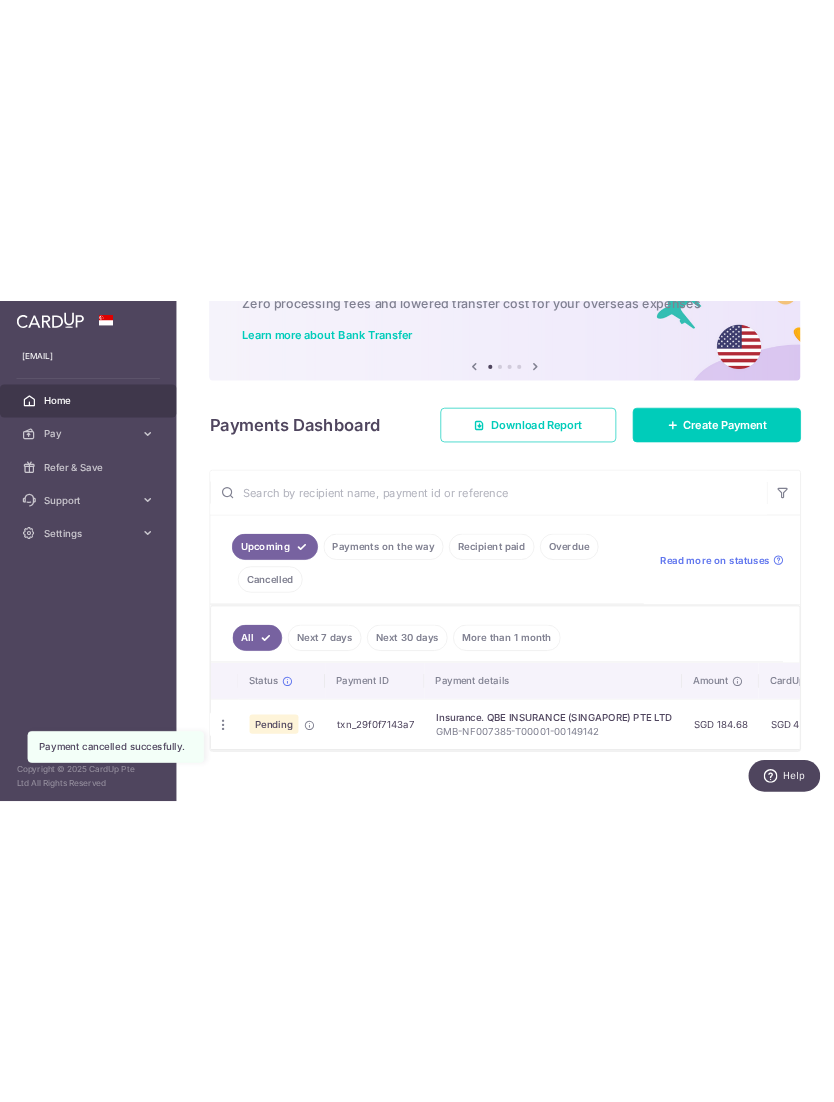 scroll, scrollTop: 0, scrollLeft: 0, axis: both 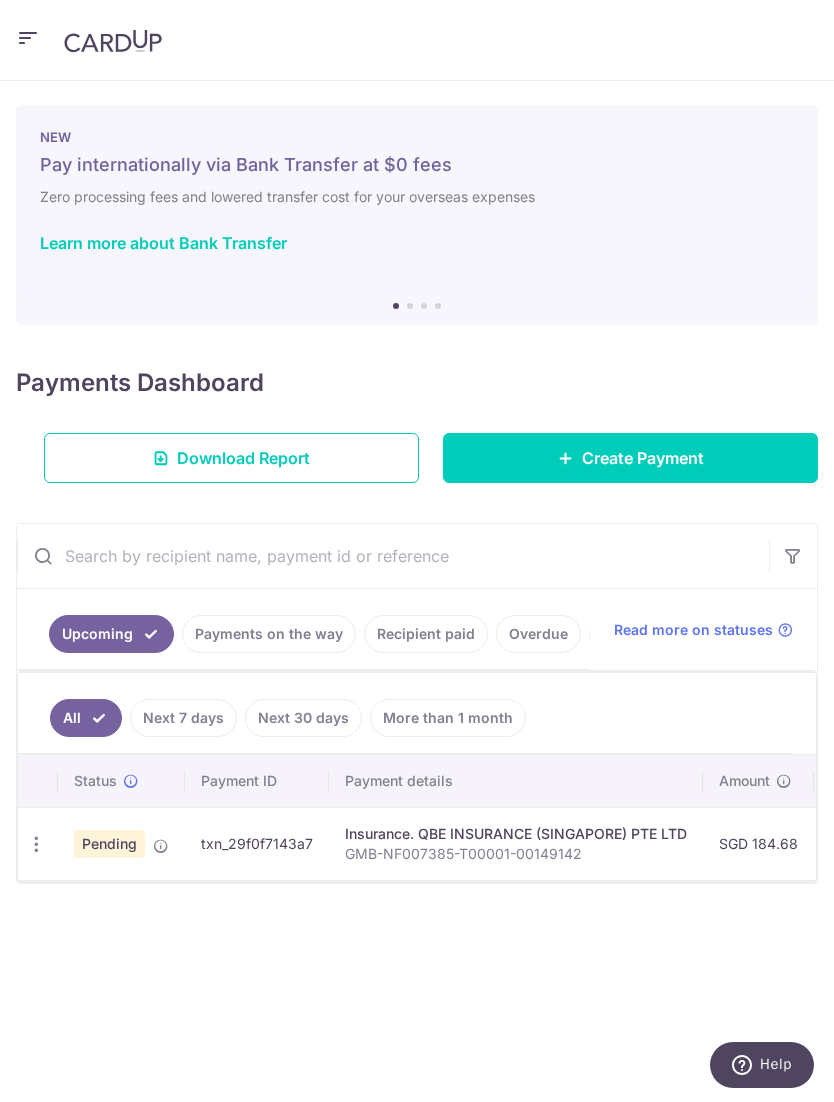 click at bounding box center [36, 844] 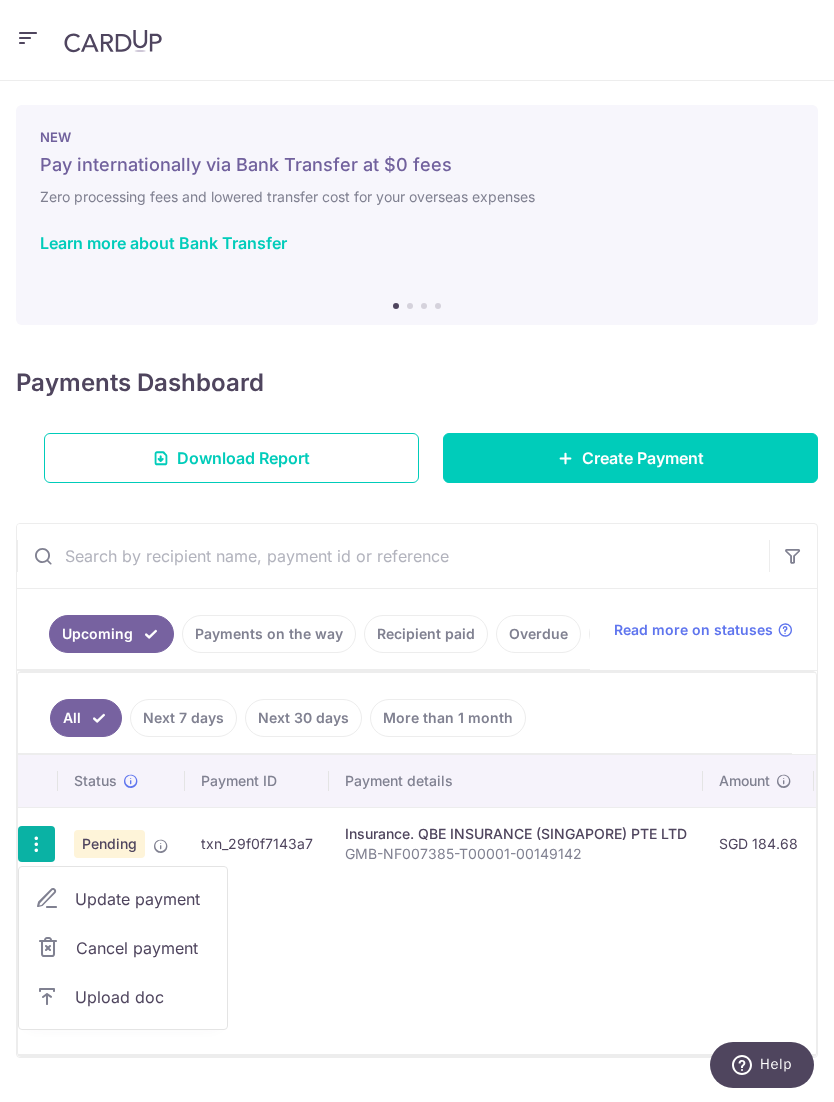 click on "Cancel payment" at bounding box center [143, 948] 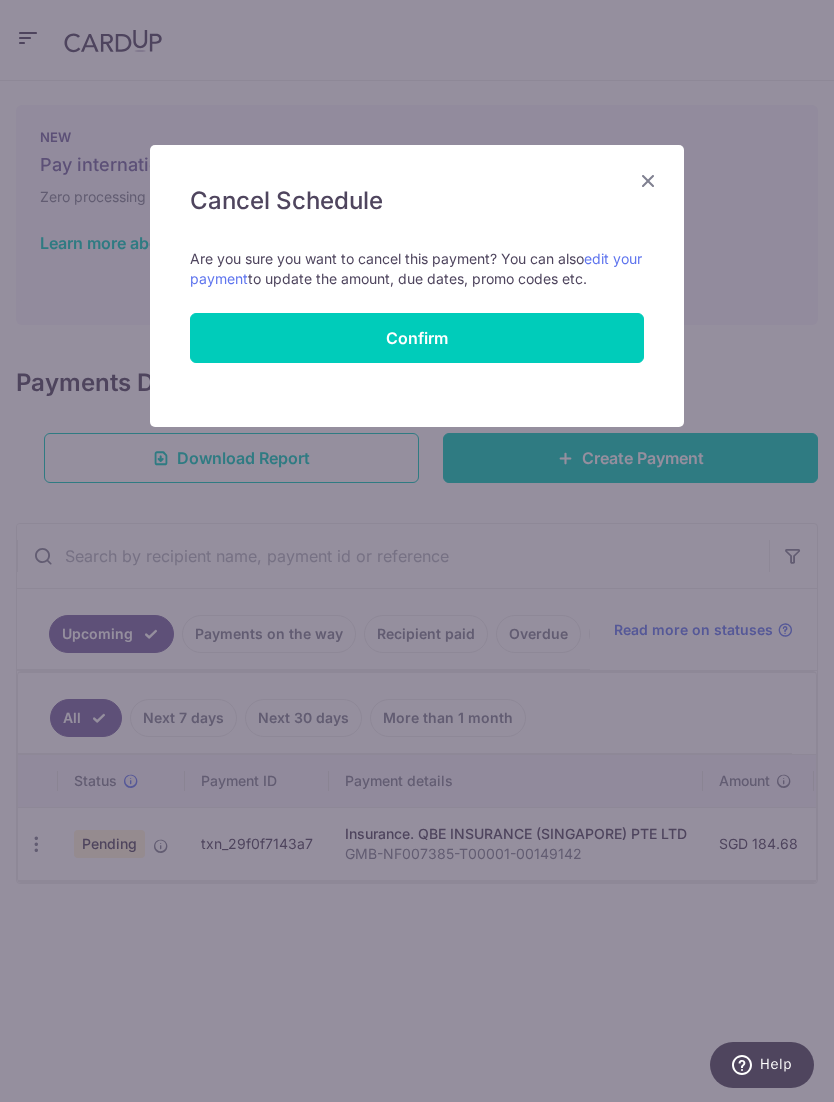 click on "Confirm" at bounding box center [417, 338] 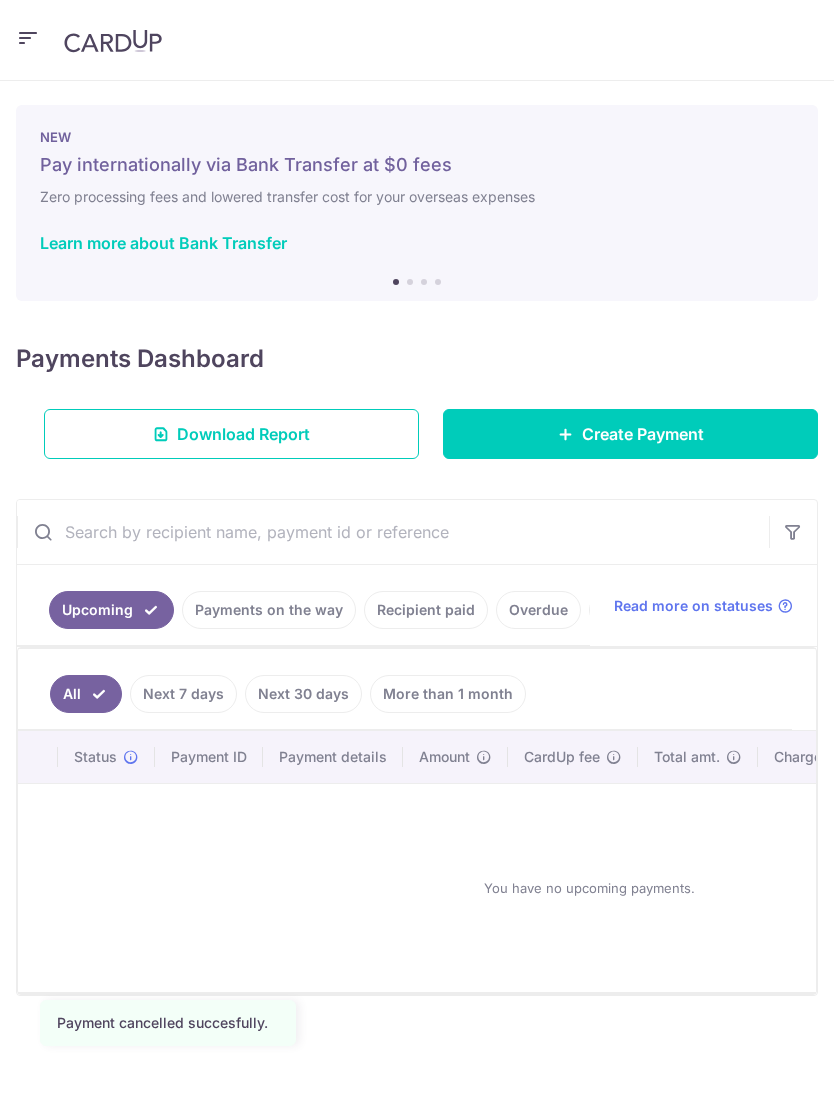 scroll, scrollTop: 0, scrollLeft: 0, axis: both 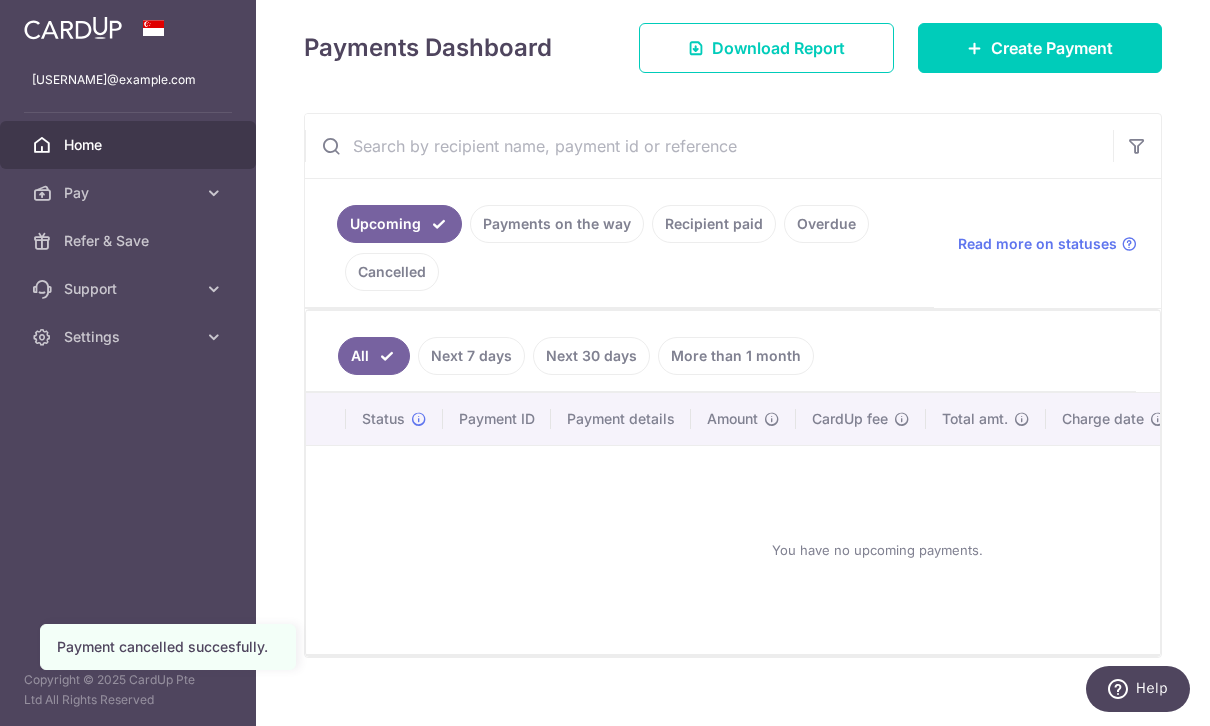 click on "Create Payment" at bounding box center [1052, 48] 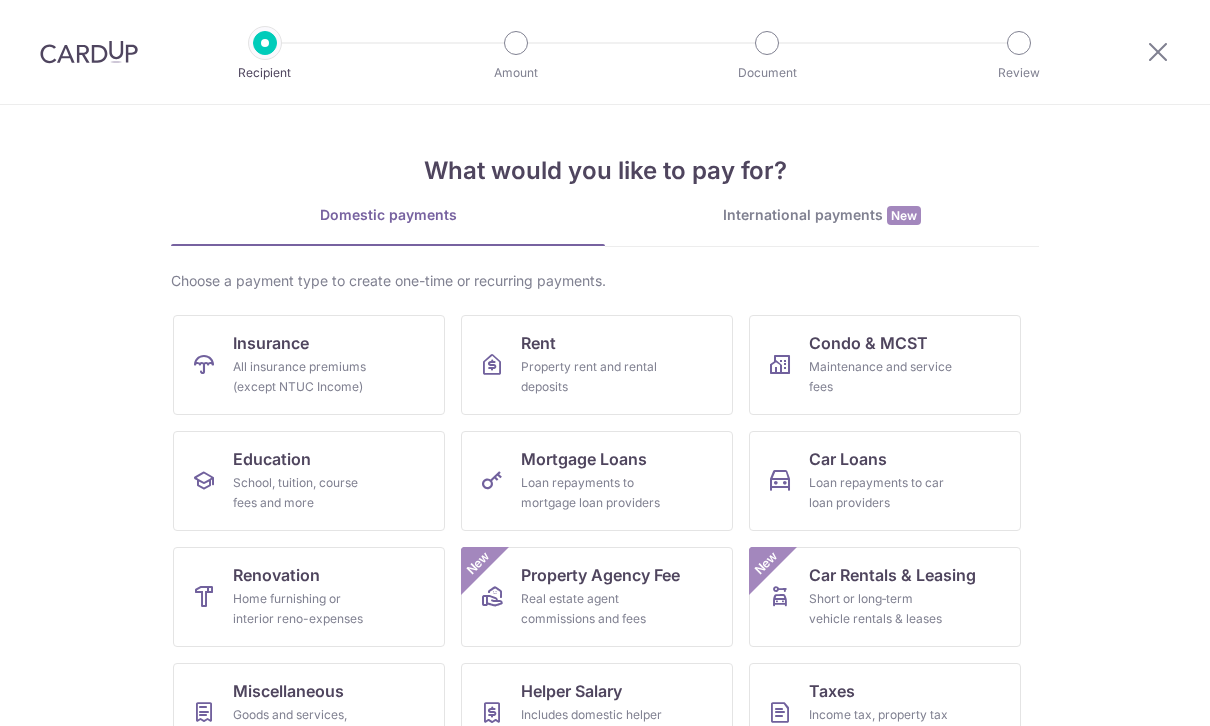 scroll, scrollTop: 0, scrollLeft: 0, axis: both 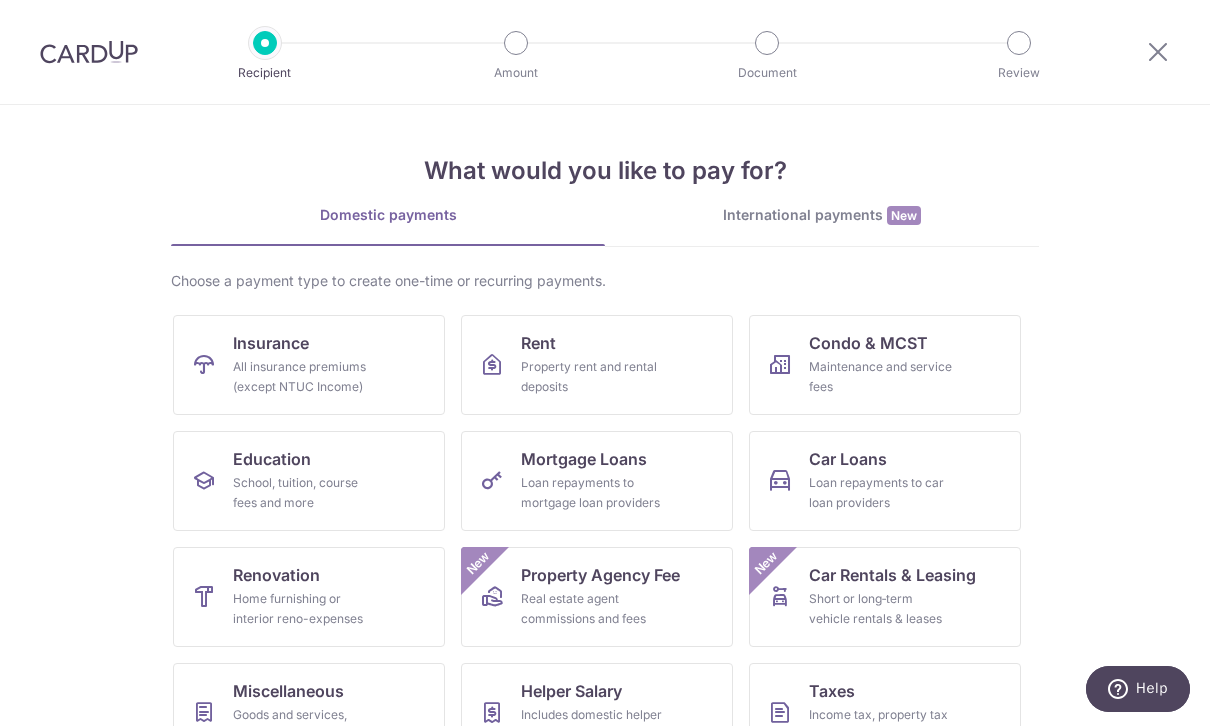 click on "All insurance premiums (except NTUC Income)" at bounding box center (305, 377) 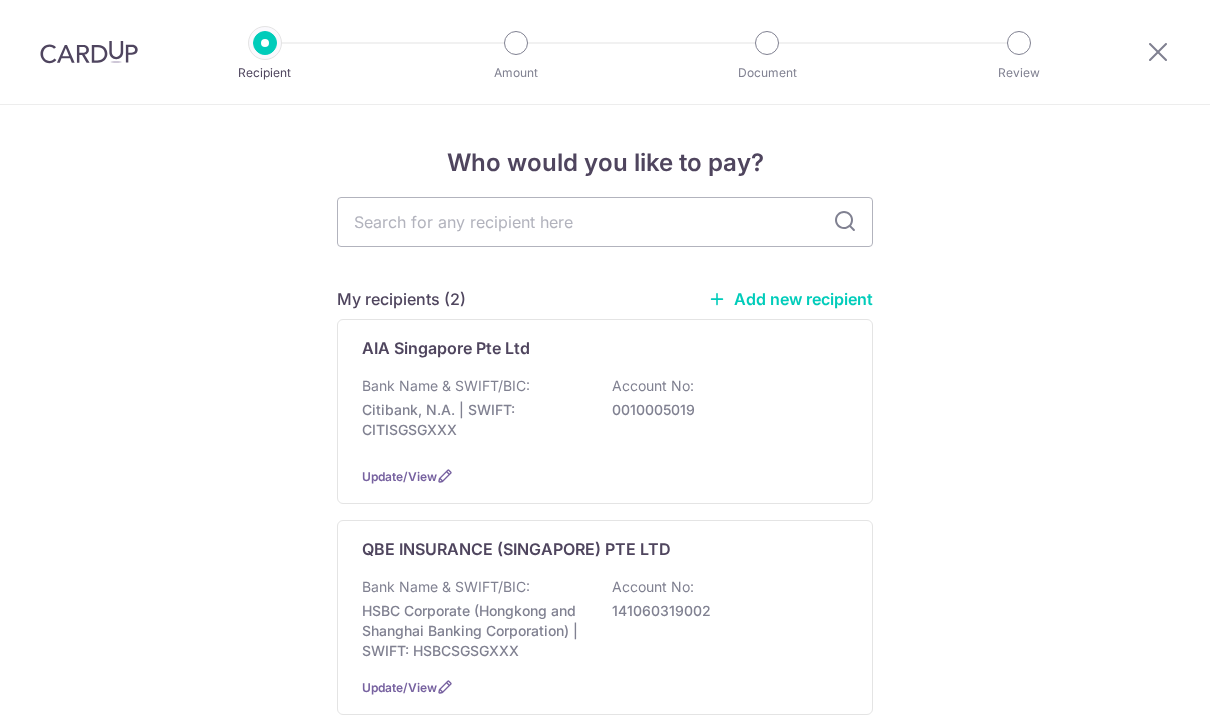 scroll, scrollTop: 0, scrollLeft: 0, axis: both 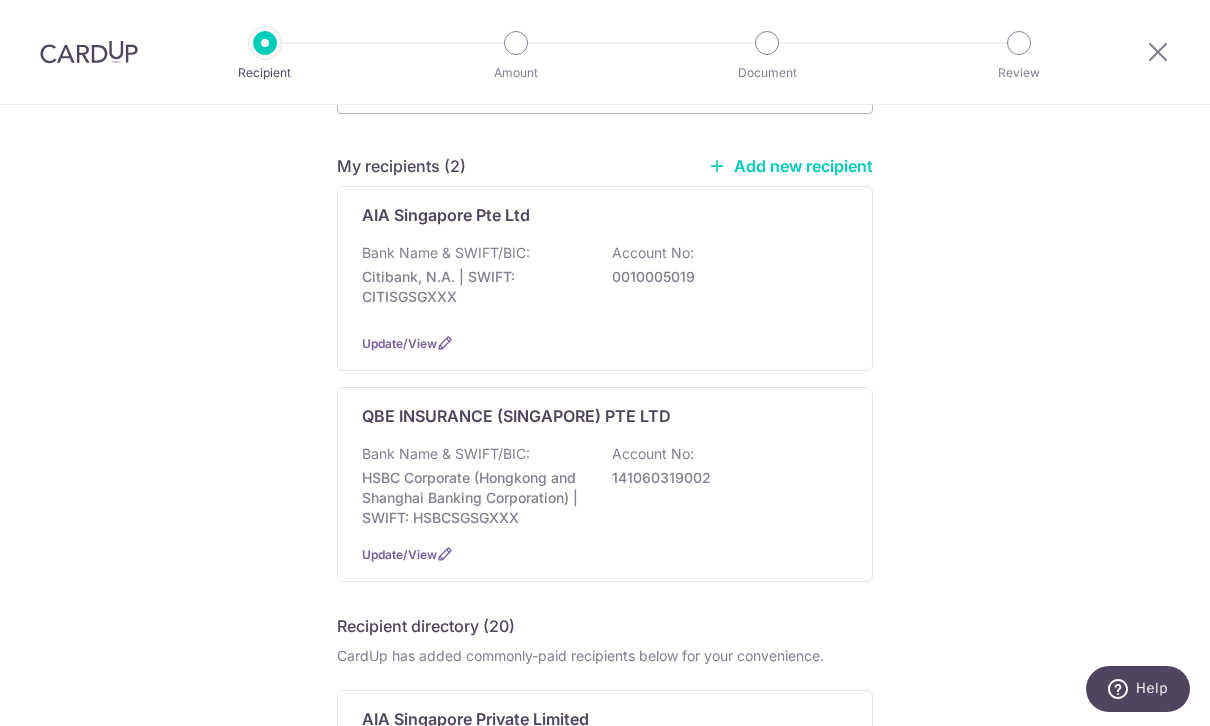 click on "Account No:" at bounding box center [653, 454] 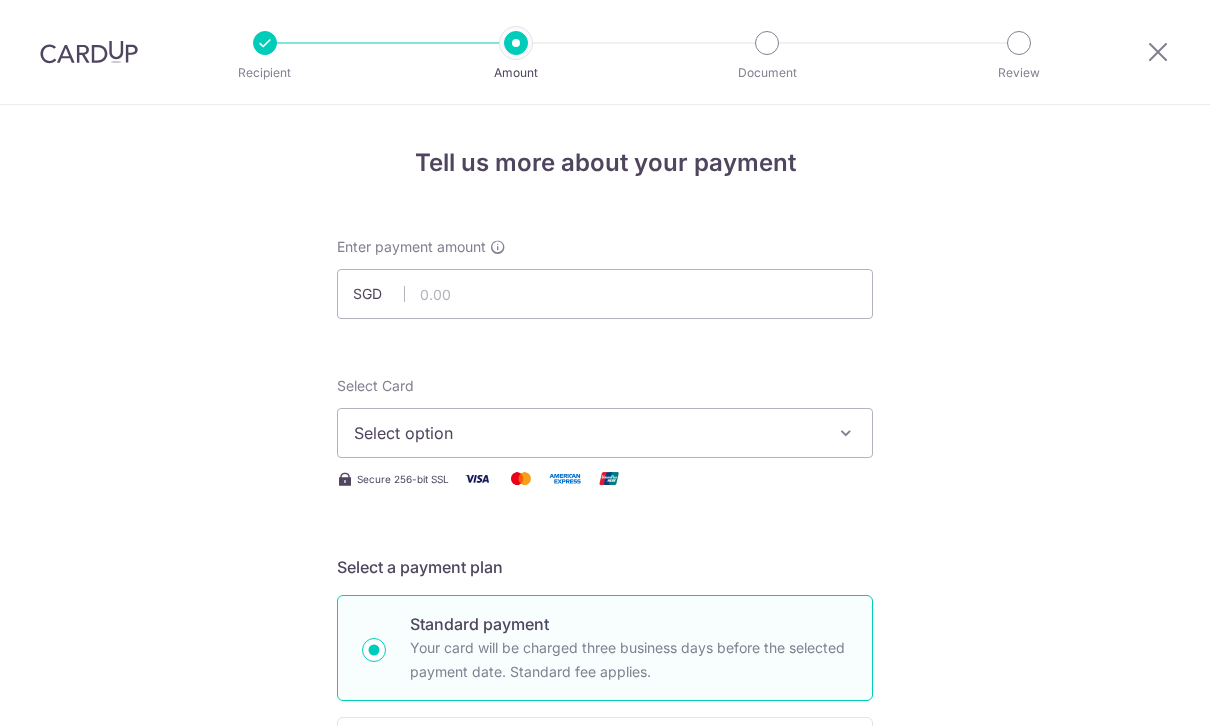 scroll, scrollTop: 0, scrollLeft: 0, axis: both 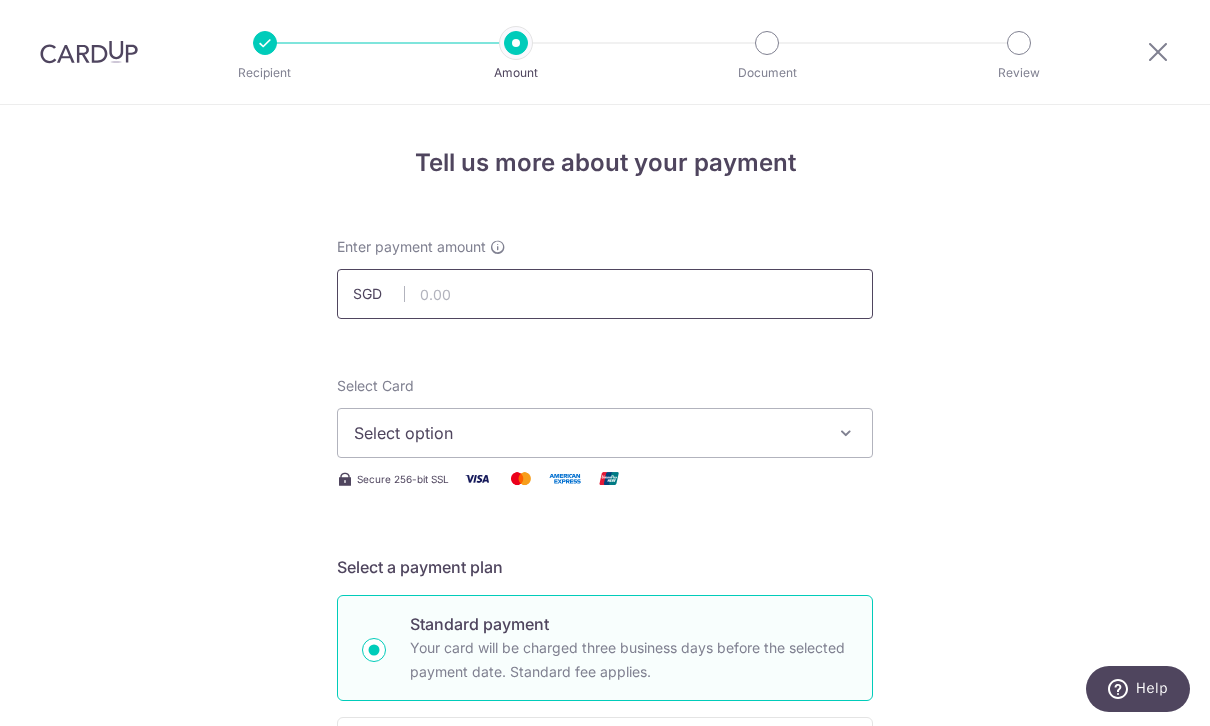 click at bounding box center (605, 294) 